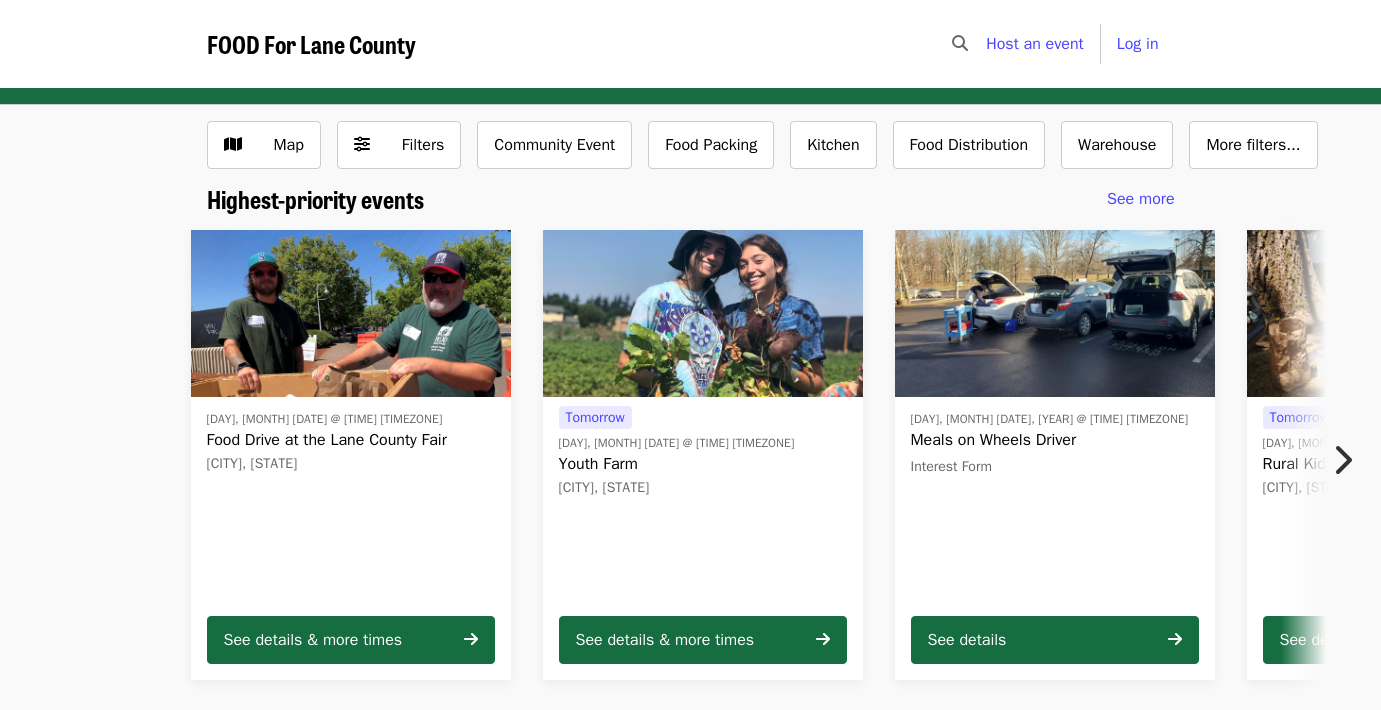 scroll, scrollTop: 0, scrollLeft: 0, axis: both 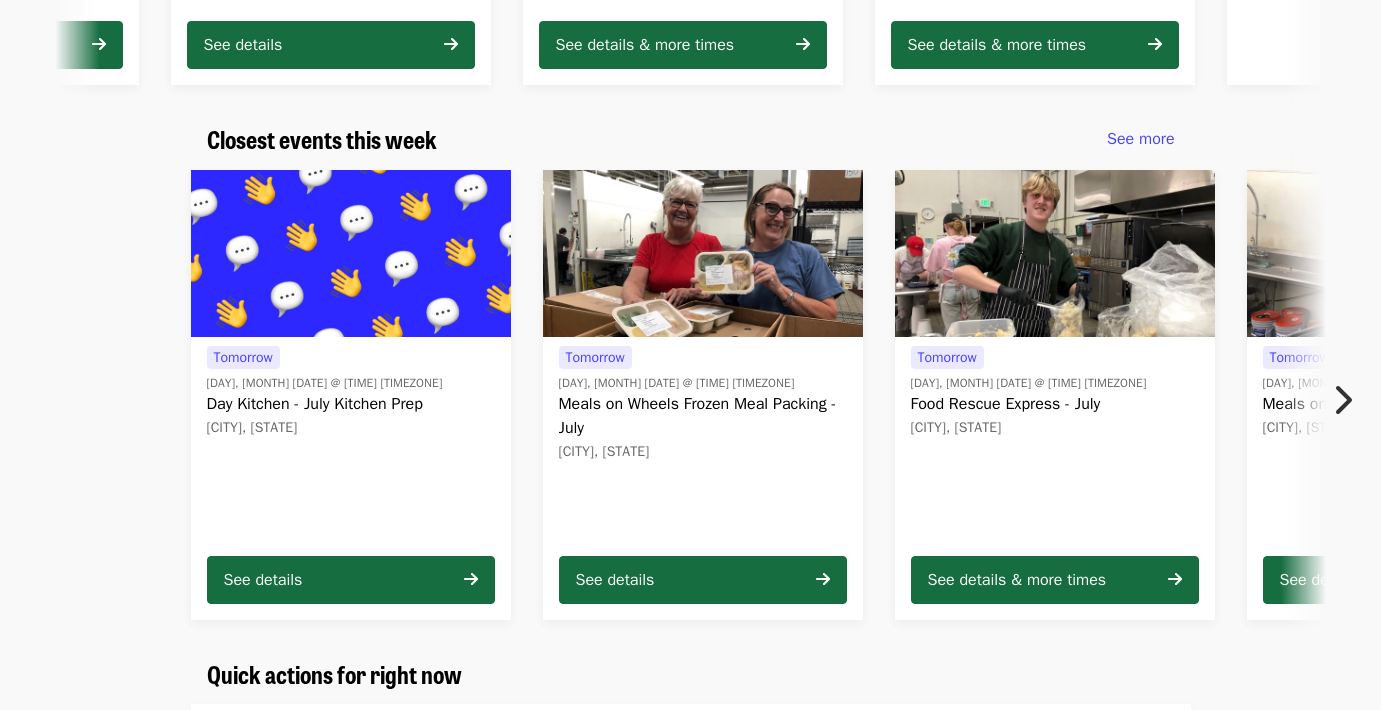 click at bounding box center (1342, 400) 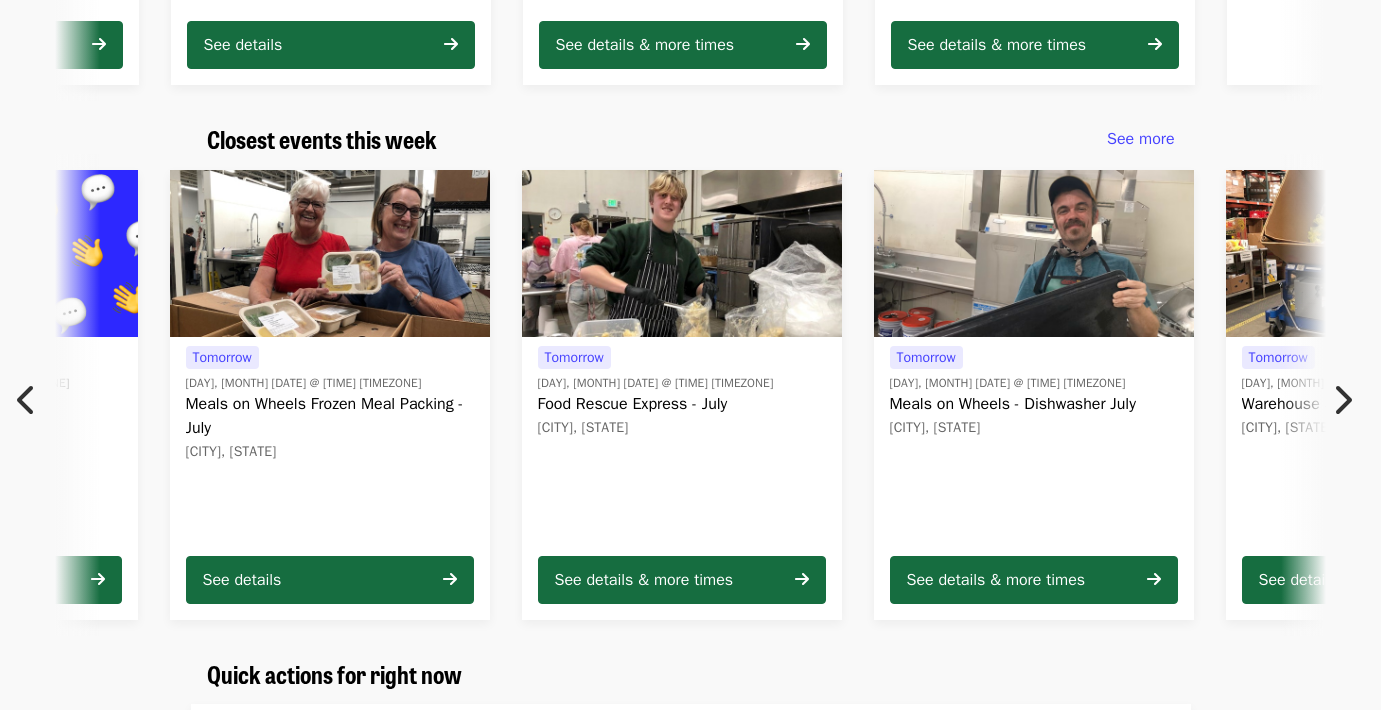 scroll, scrollTop: 0, scrollLeft: 372, axis: horizontal 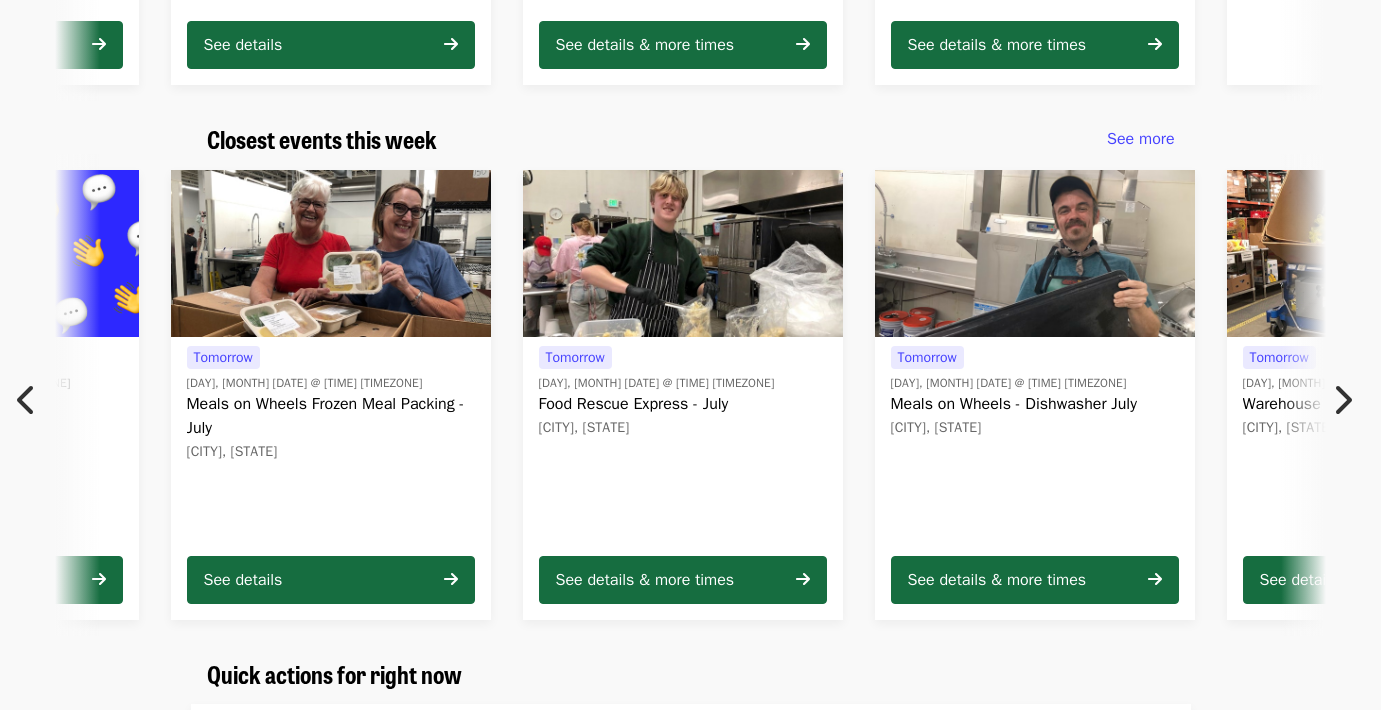 click at bounding box center (1342, 400) 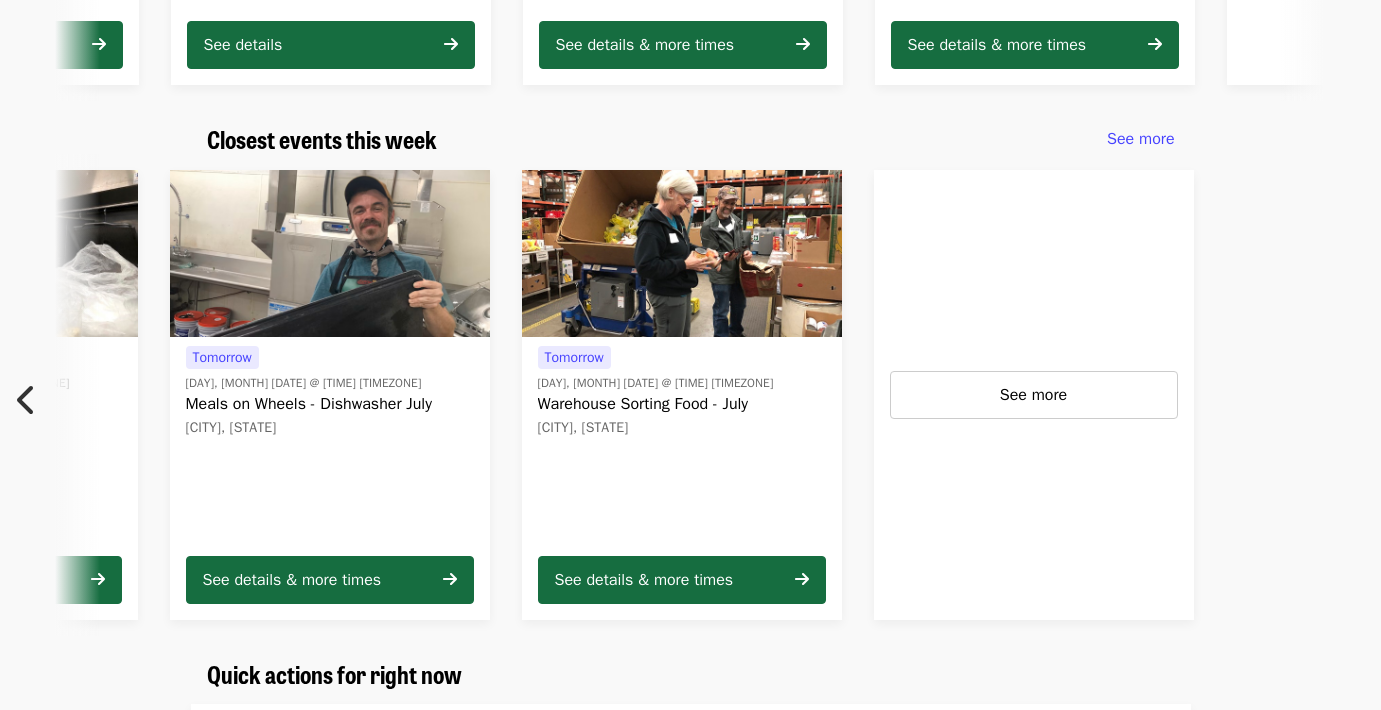scroll, scrollTop: 0, scrollLeft: 1076, axis: horizontal 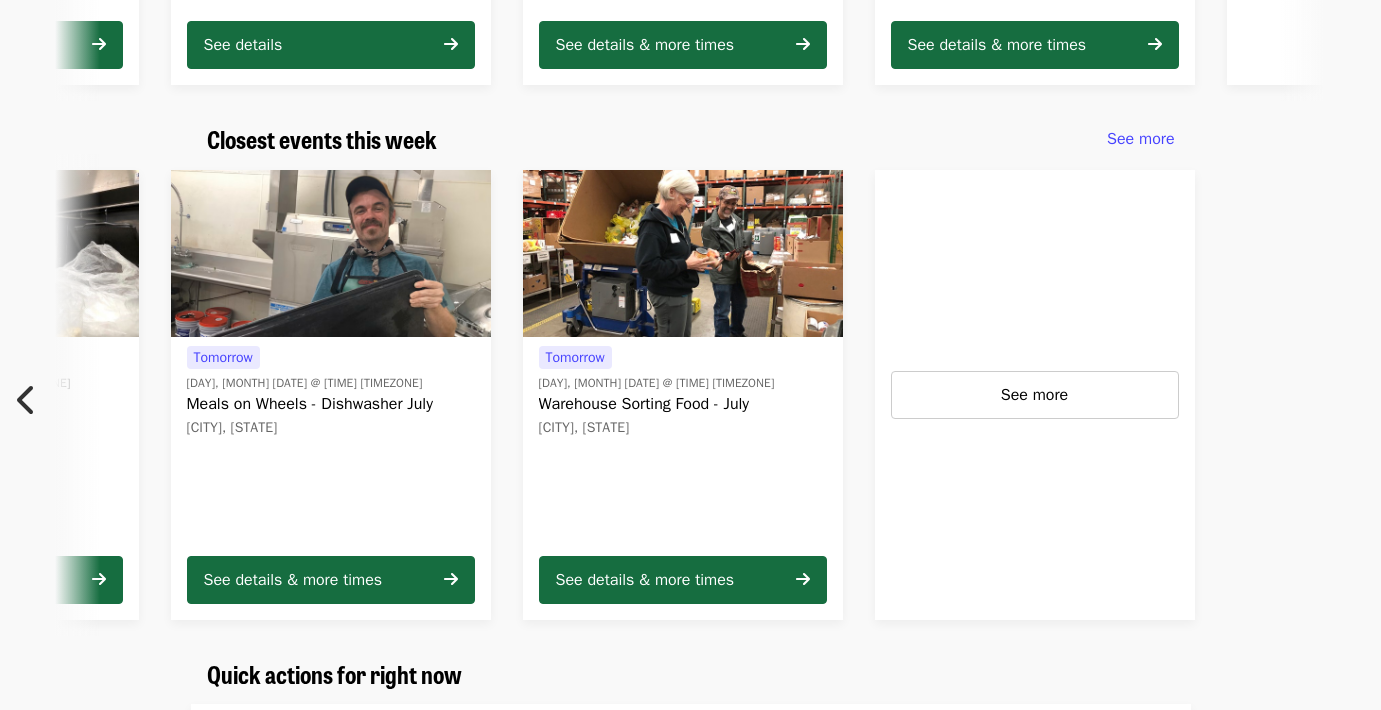 click at bounding box center (27, 400) 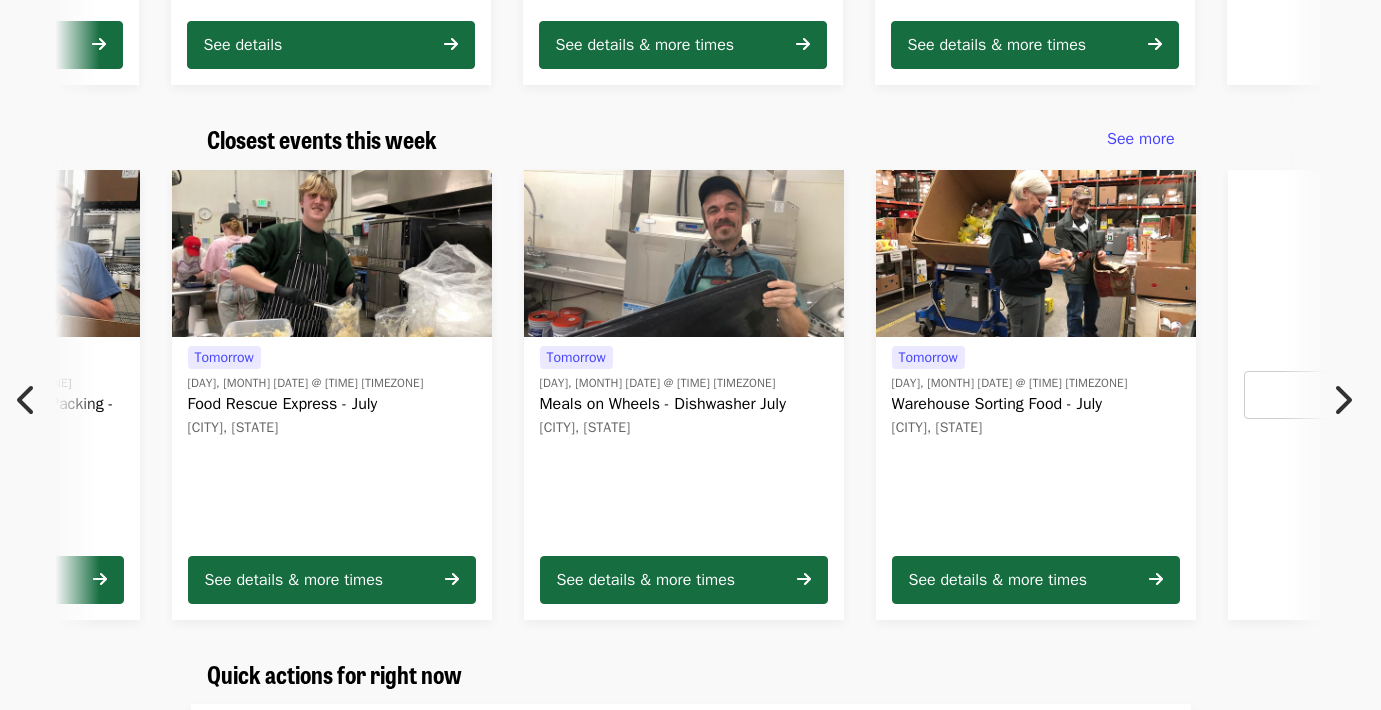 scroll, scrollTop: 0, scrollLeft: 724, axis: horizontal 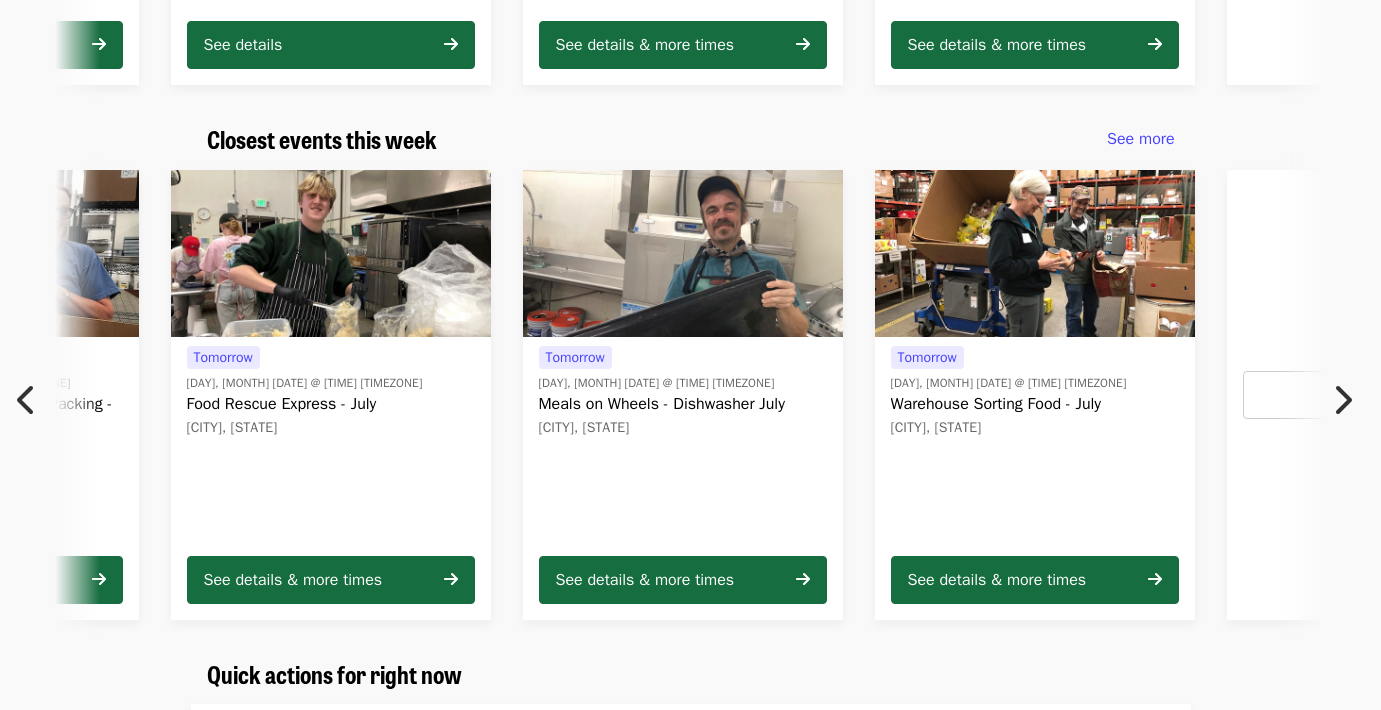 click on "Food Rescue Express - July" at bounding box center [331, 404] 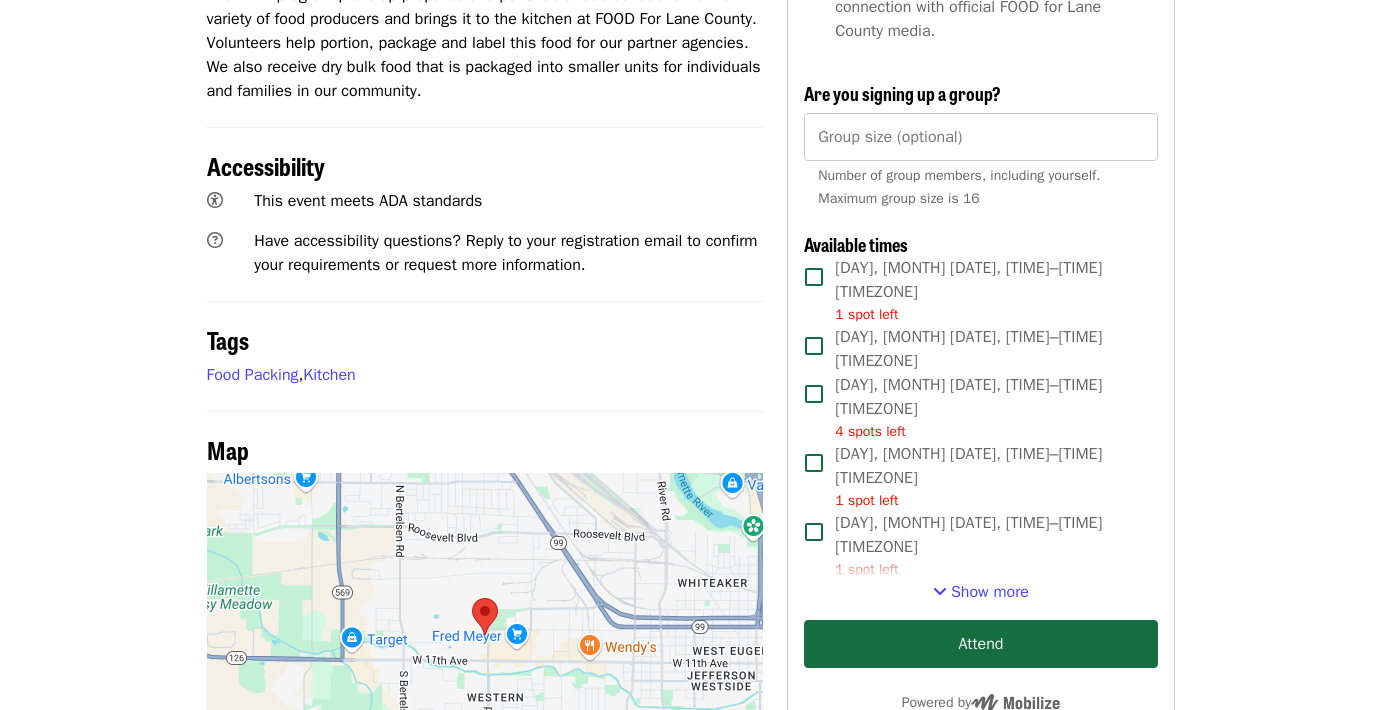 scroll, scrollTop: 741, scrollLeft: 0, axis: vertical 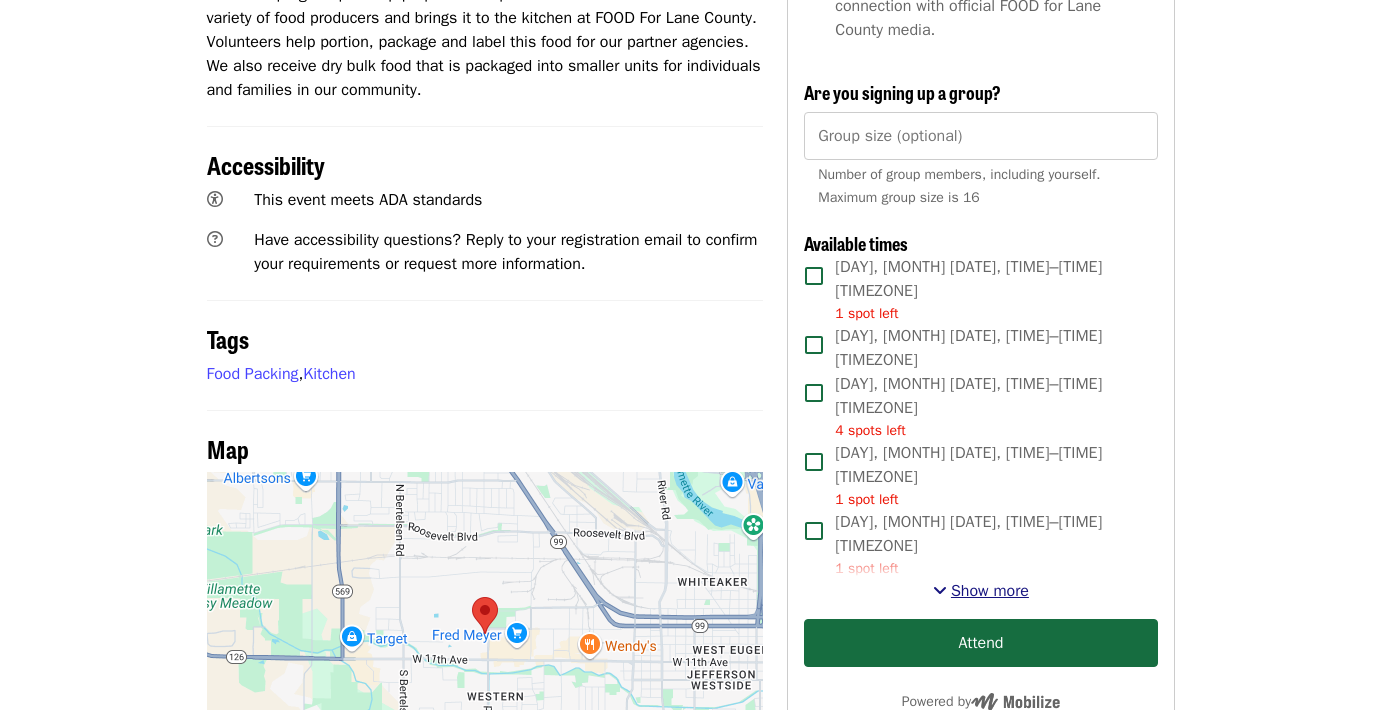 click at bounding box center [940, 590] 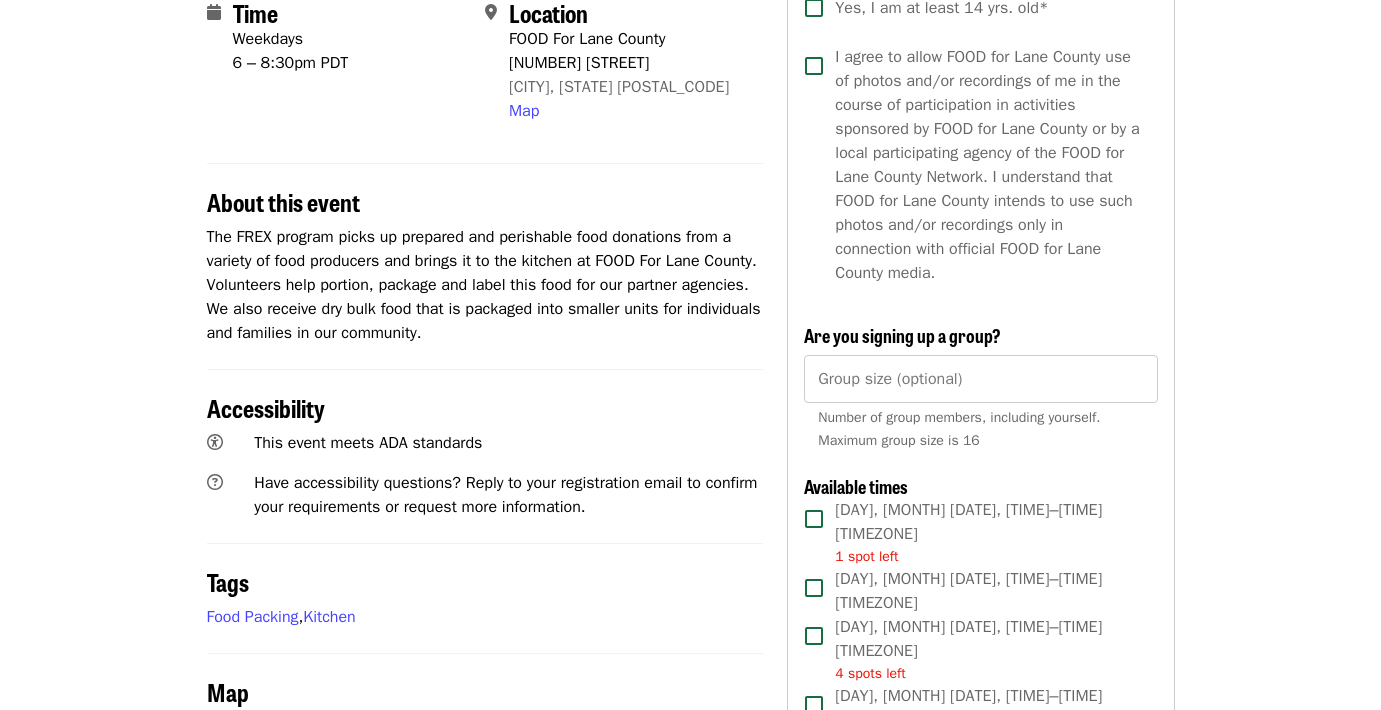 scroll, scrollTop: 495, scrollLeft: 0, axis: vertical 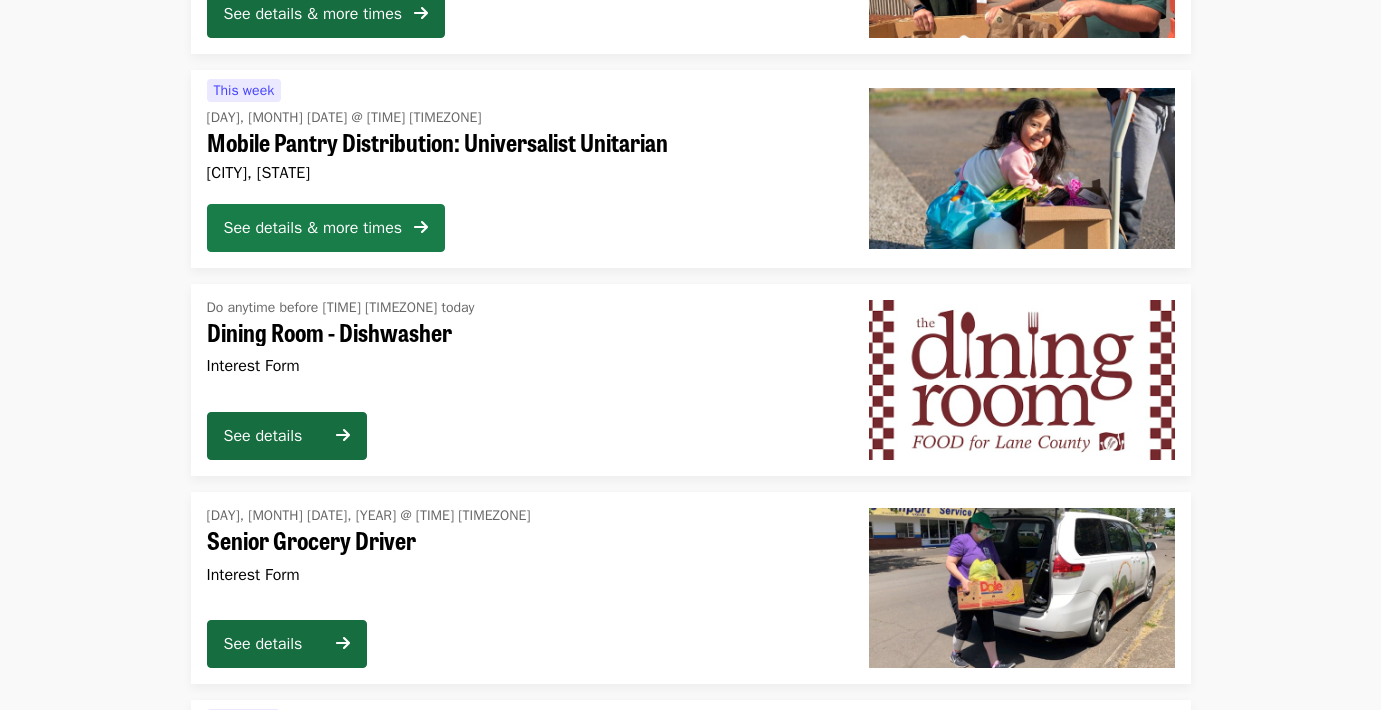 click on "See details & more times" at bounding box center [313, 228] 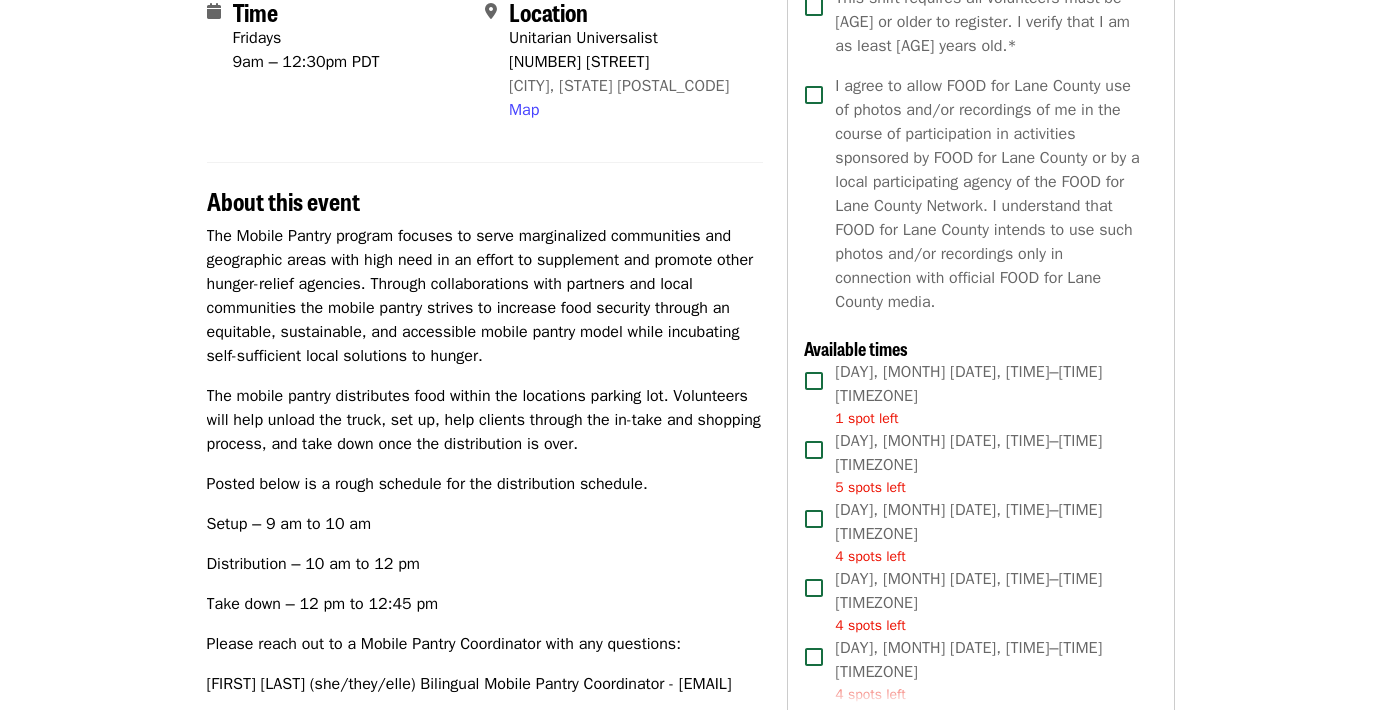 scroll, scrollTop: 502, scrollLeft: 0, axis: vertical 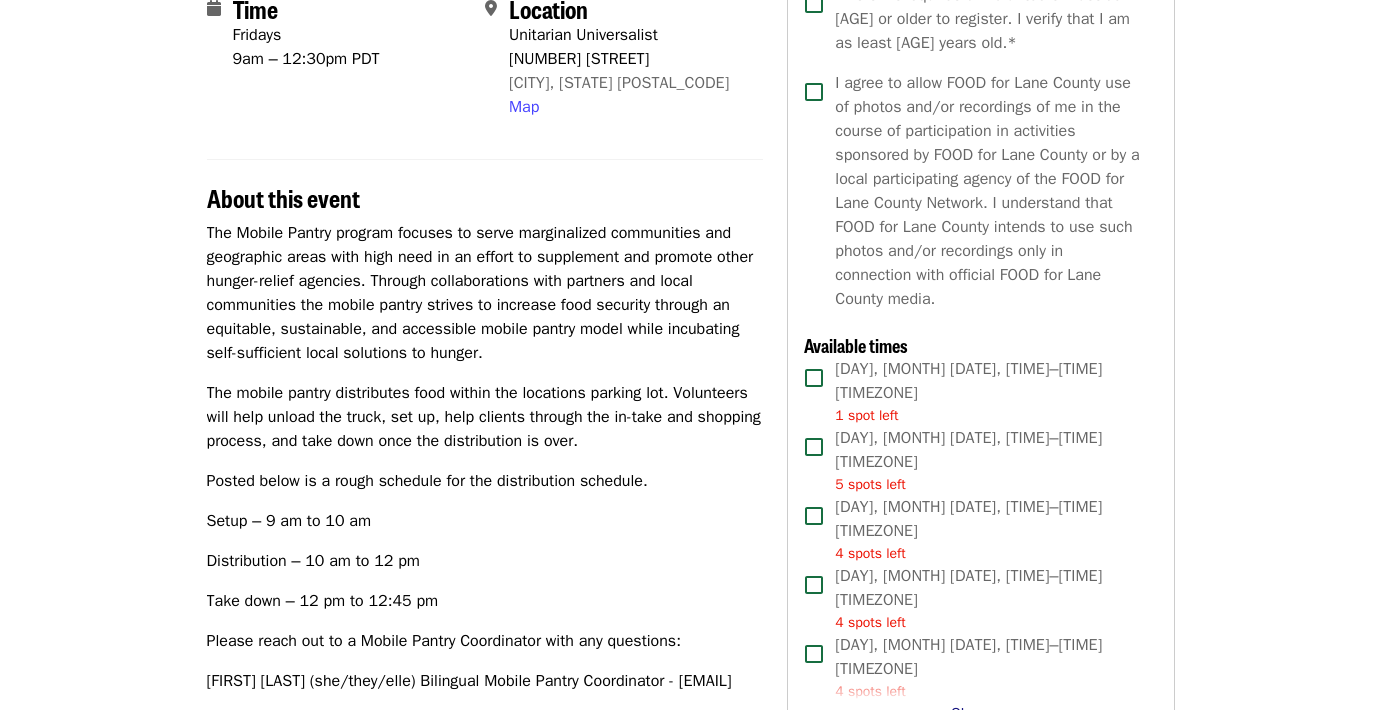 click at bounding box center (940, 713) 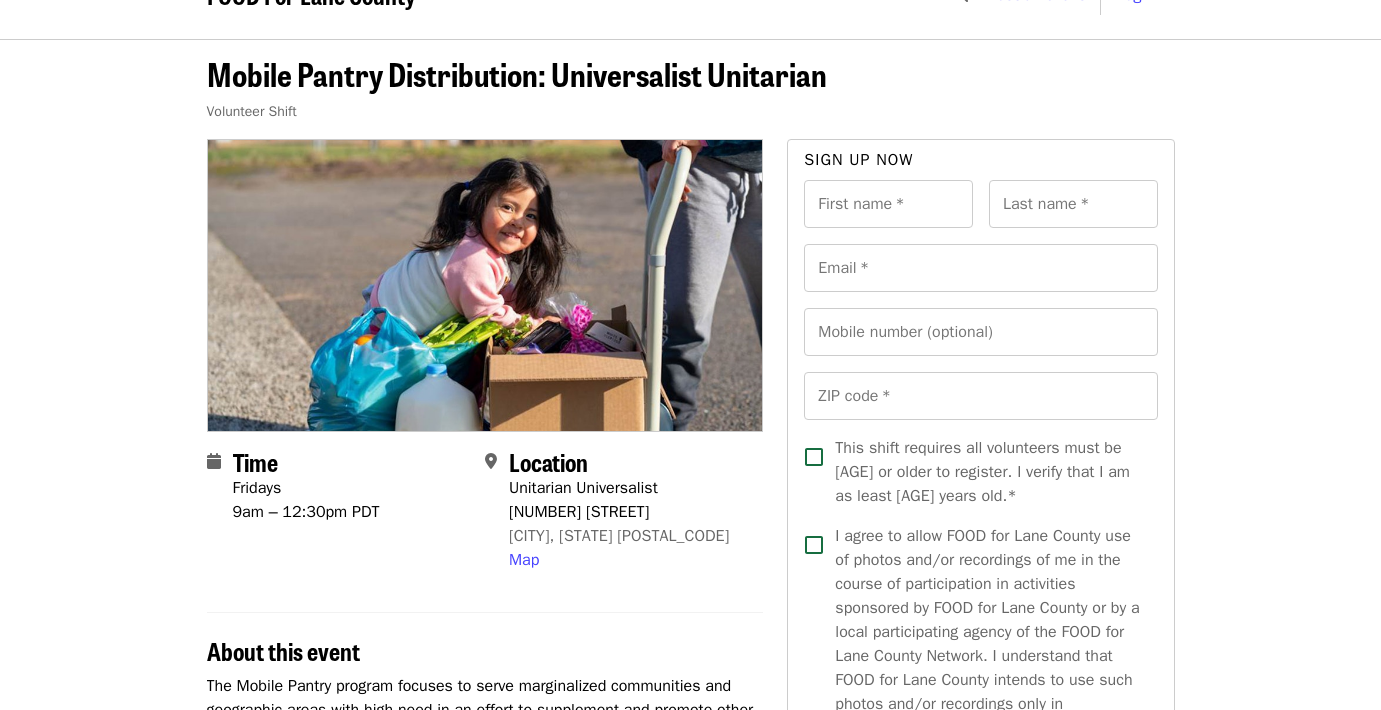 scroll, scrollTop: 0, scrollLeft: 0, axis: both 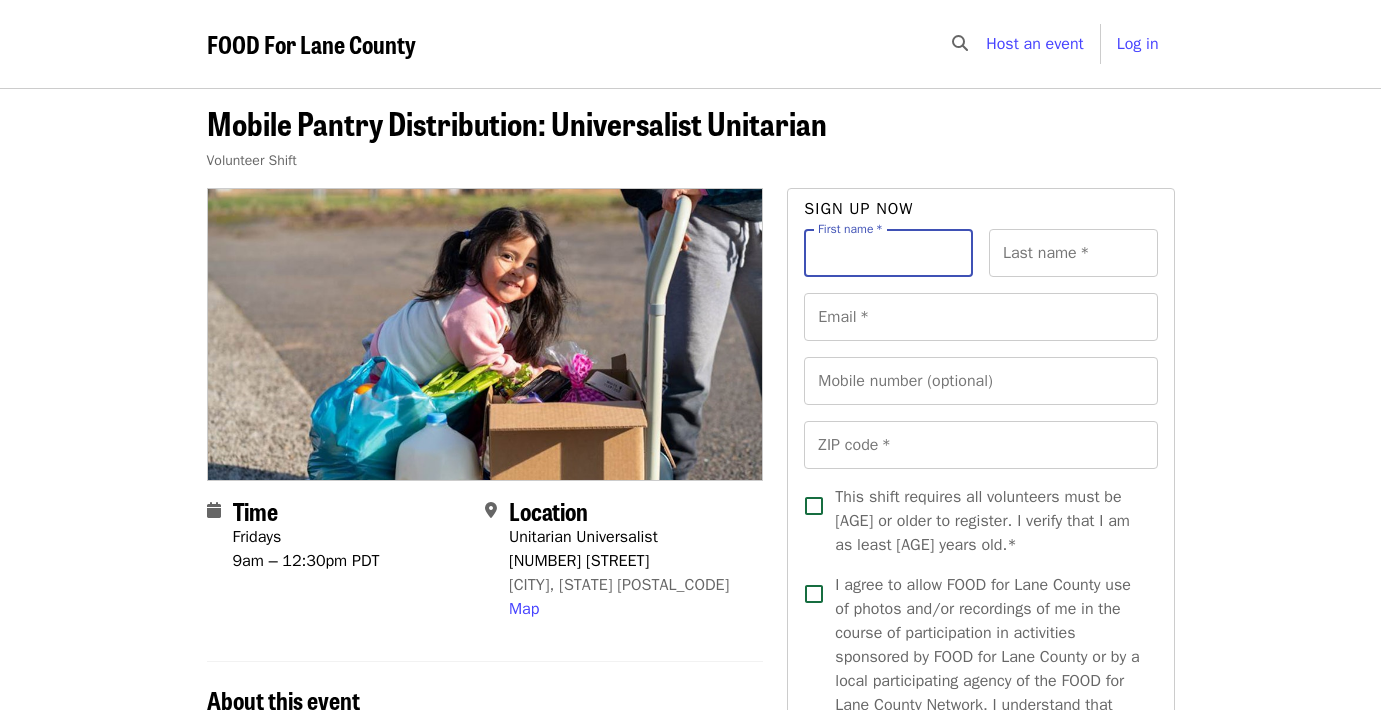 click on "First name   *" at bounding box center (888, 253) 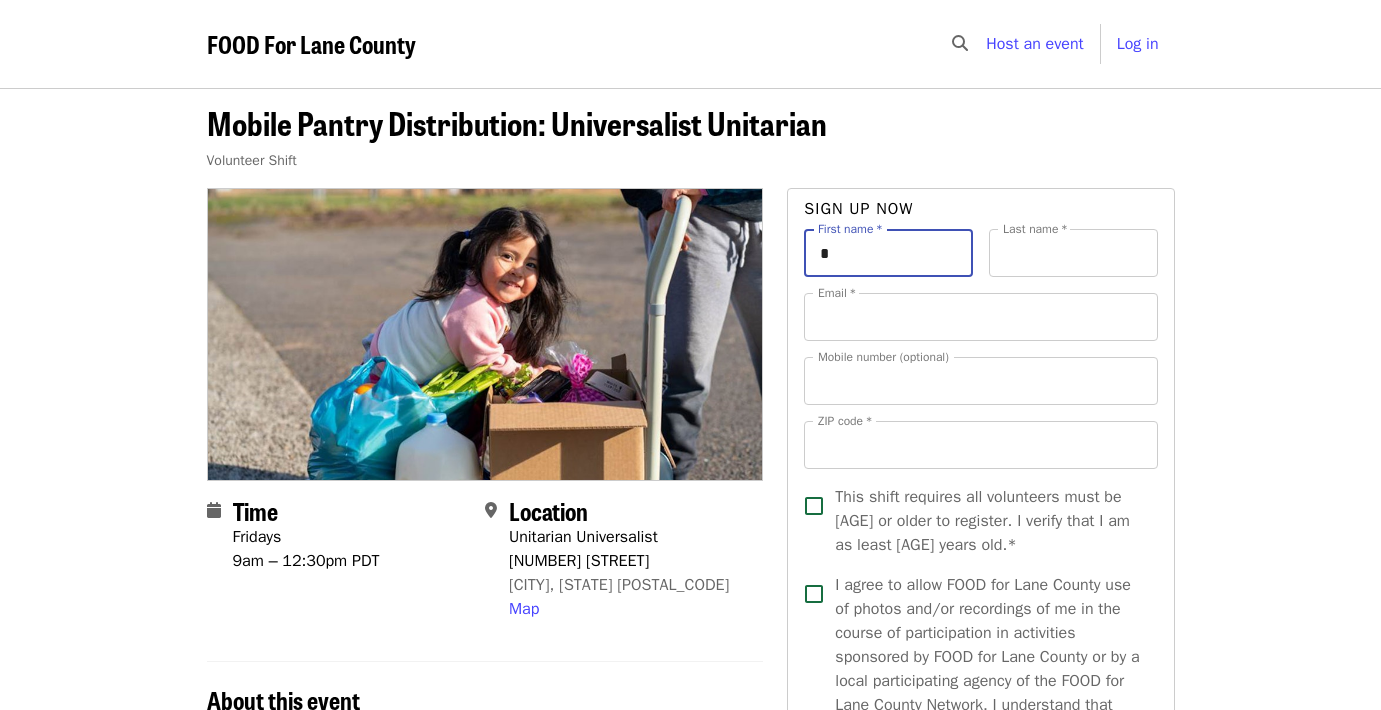 type on "*****" 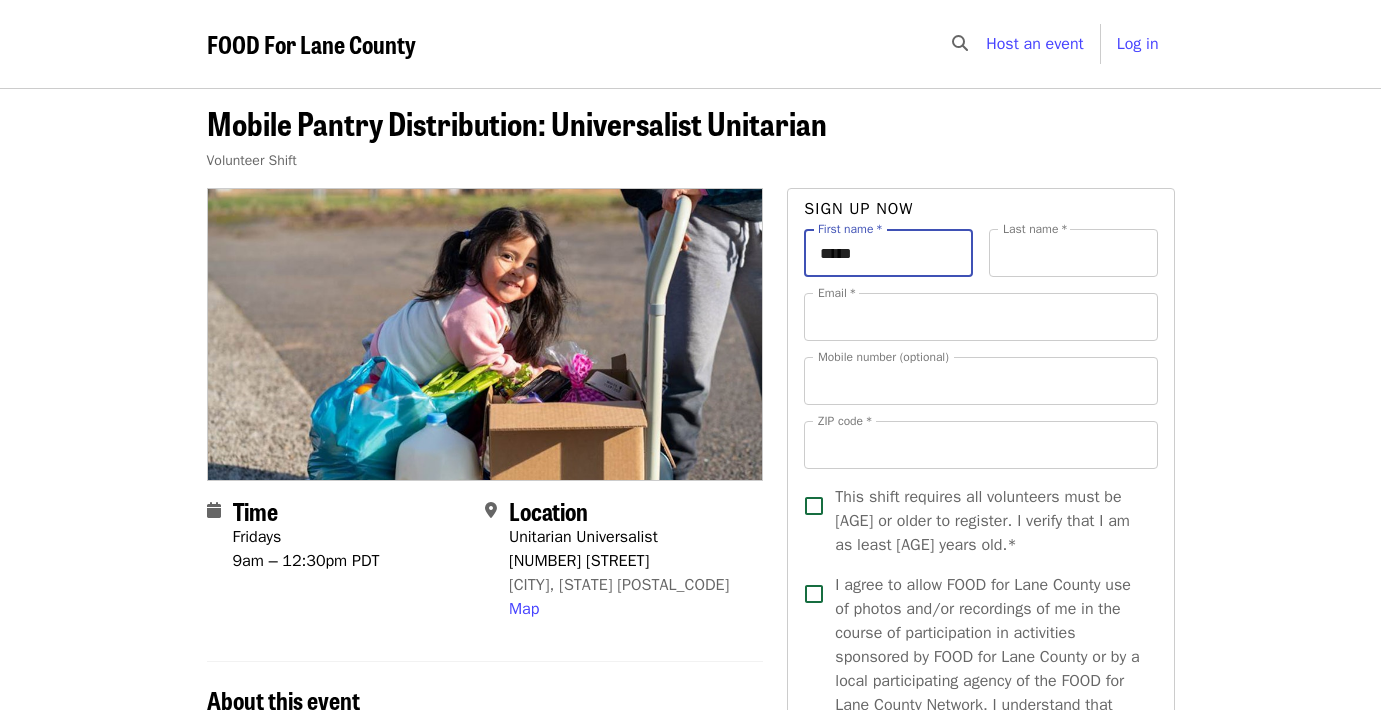 type on "******" 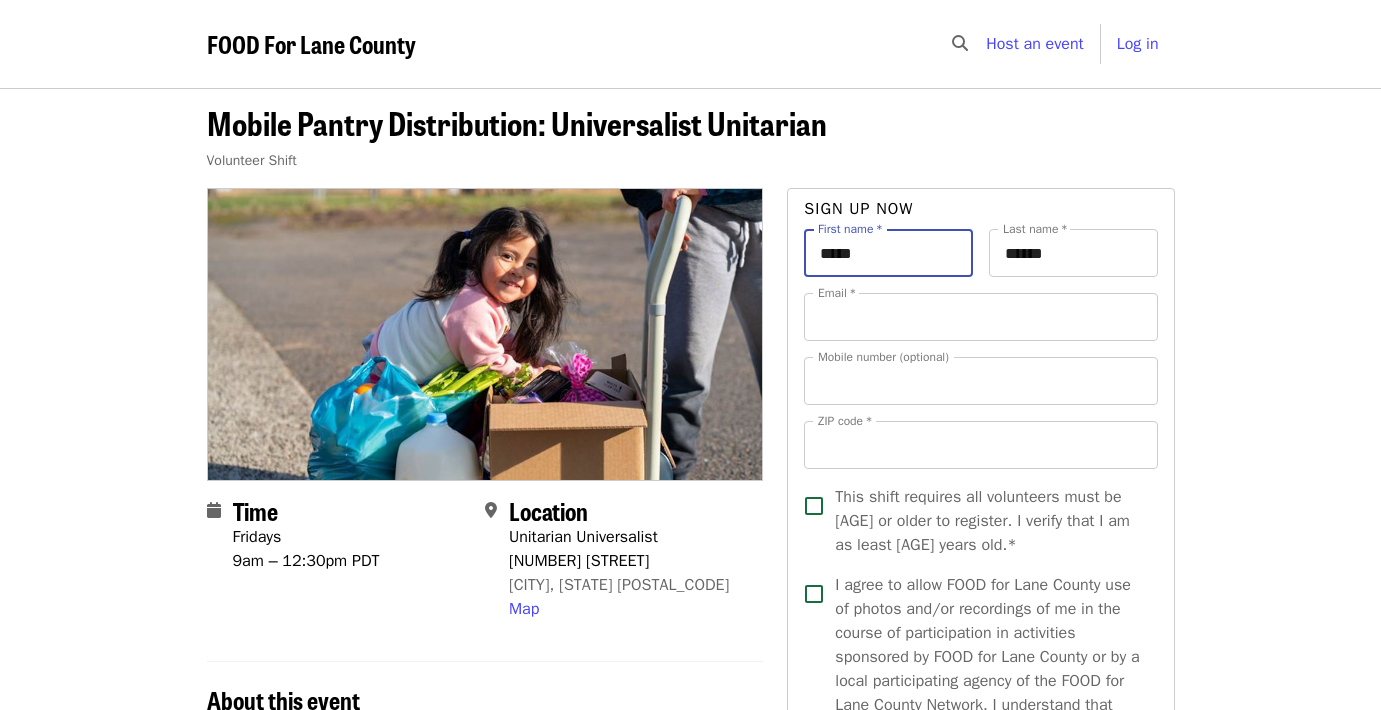 type on "**********" 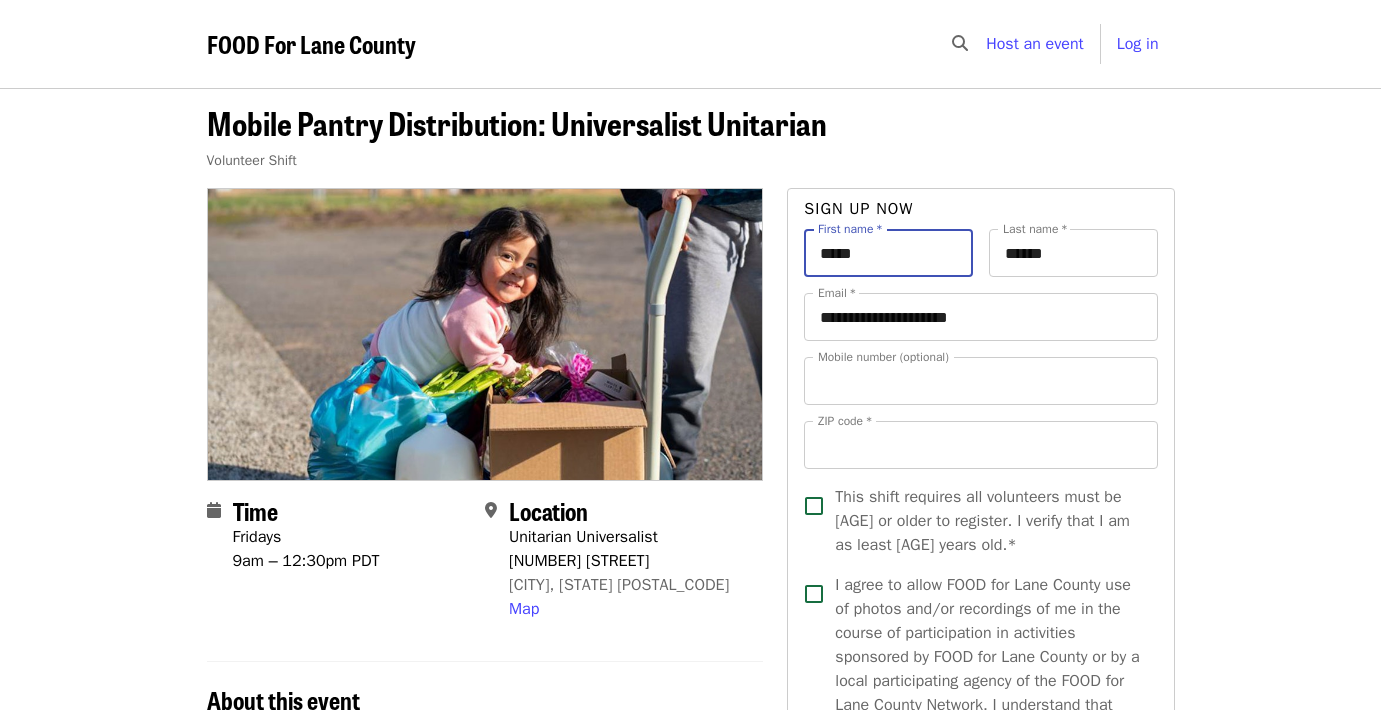 type on "**********" 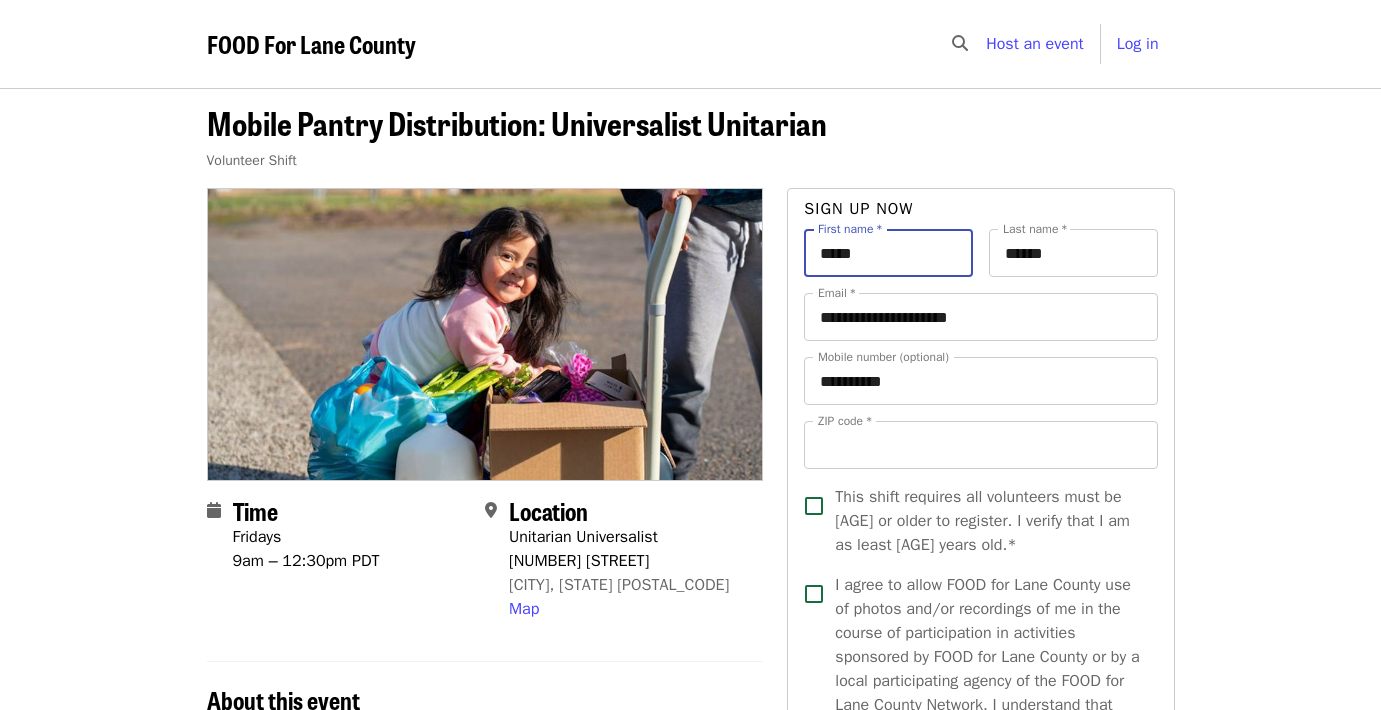type on "*****" 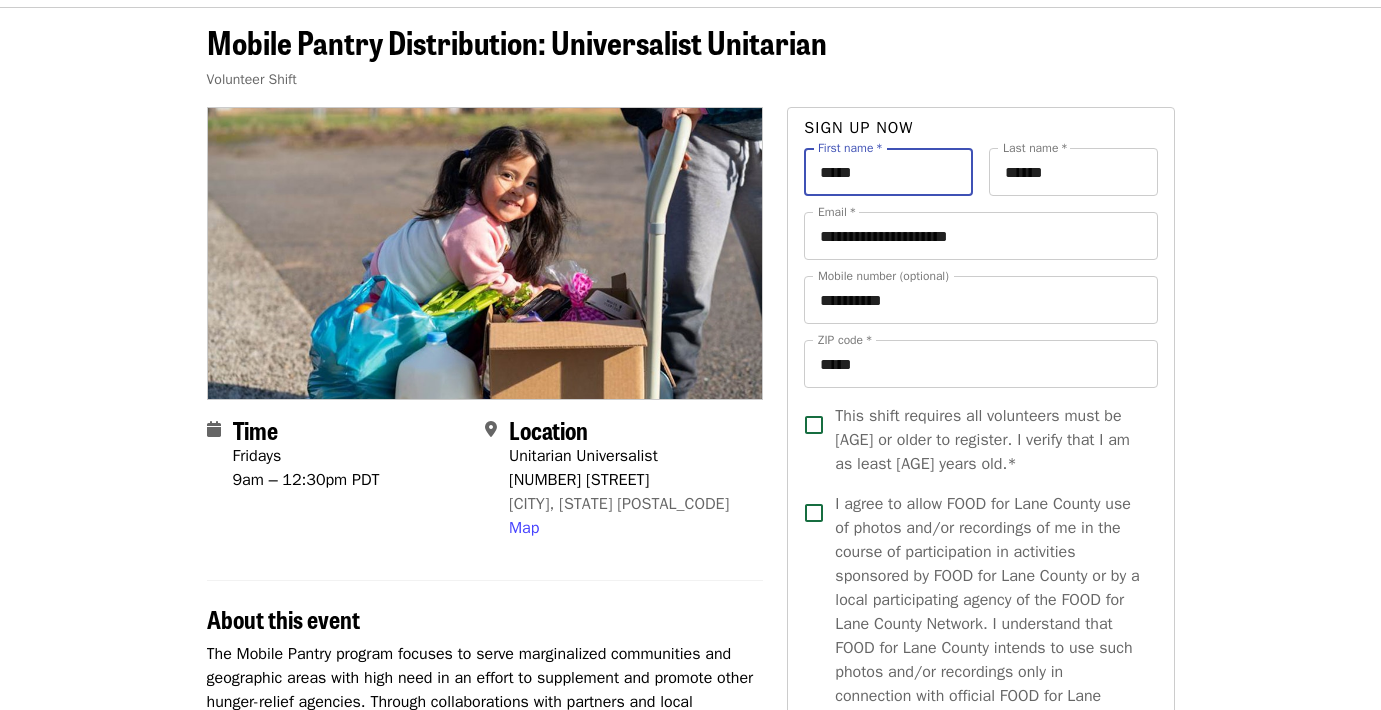 scroll, scrollTop: 105, scrollLeft: 0, axis: vertical 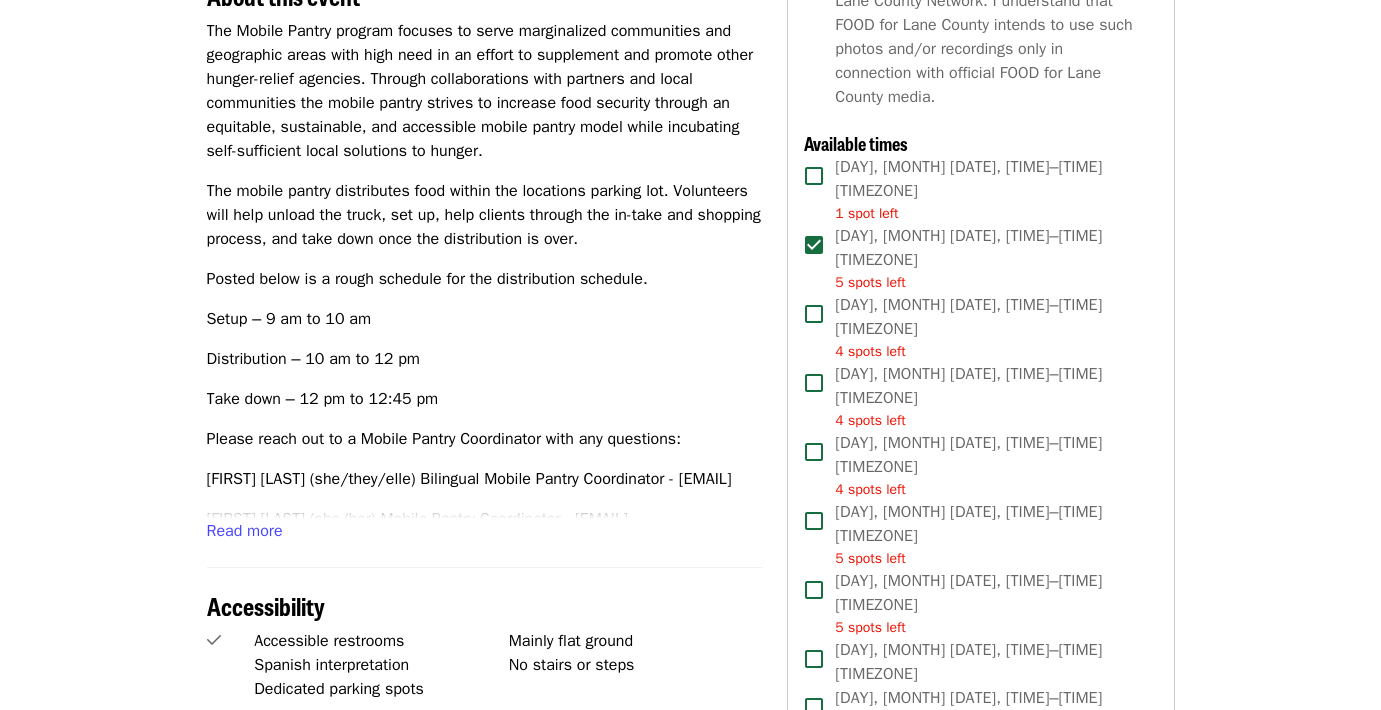 click on "Attend as Chava" at bounding box center [980, 798] 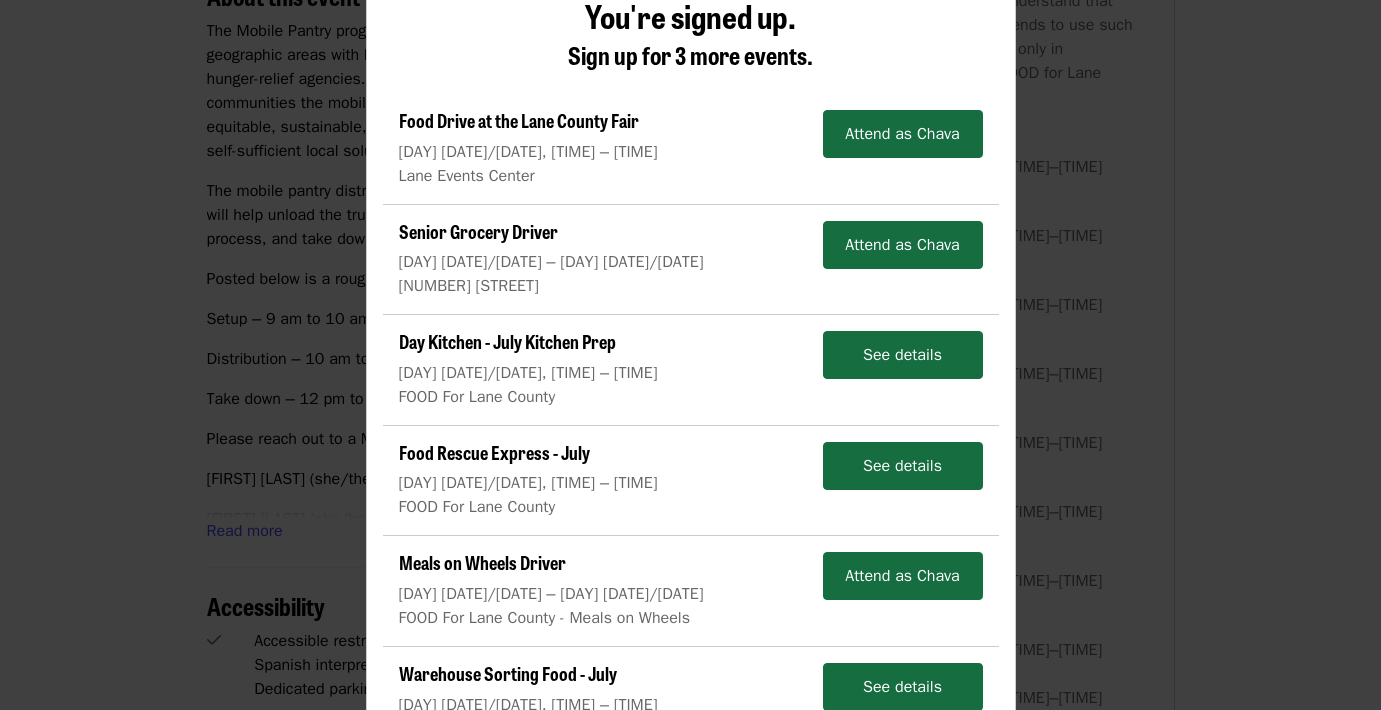 scroll, scrollTop: 301, scrollLeft: 0, axis: vertical 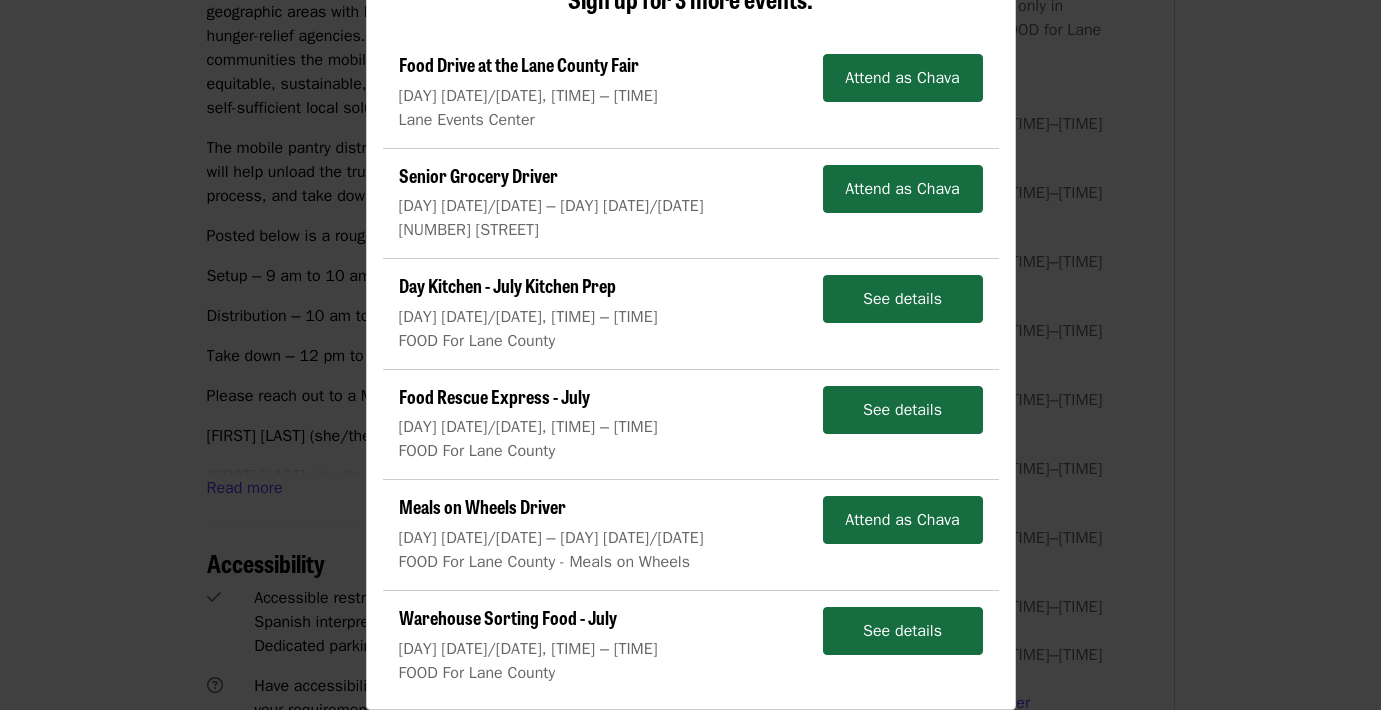 click on "Food Drive at the Lane County Fair" at bounding box center [519, 64] 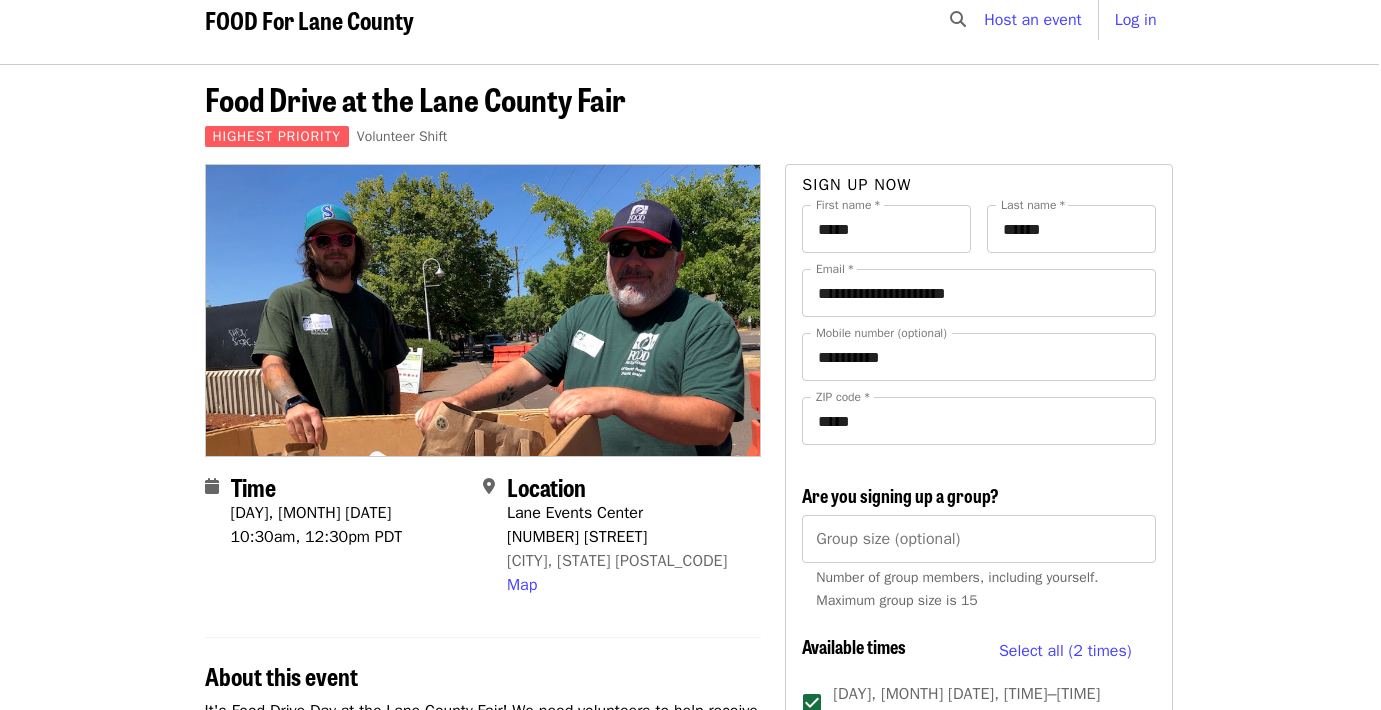 scroll, scrollTop: 0, scrollLeft: 3, axis: horizontal 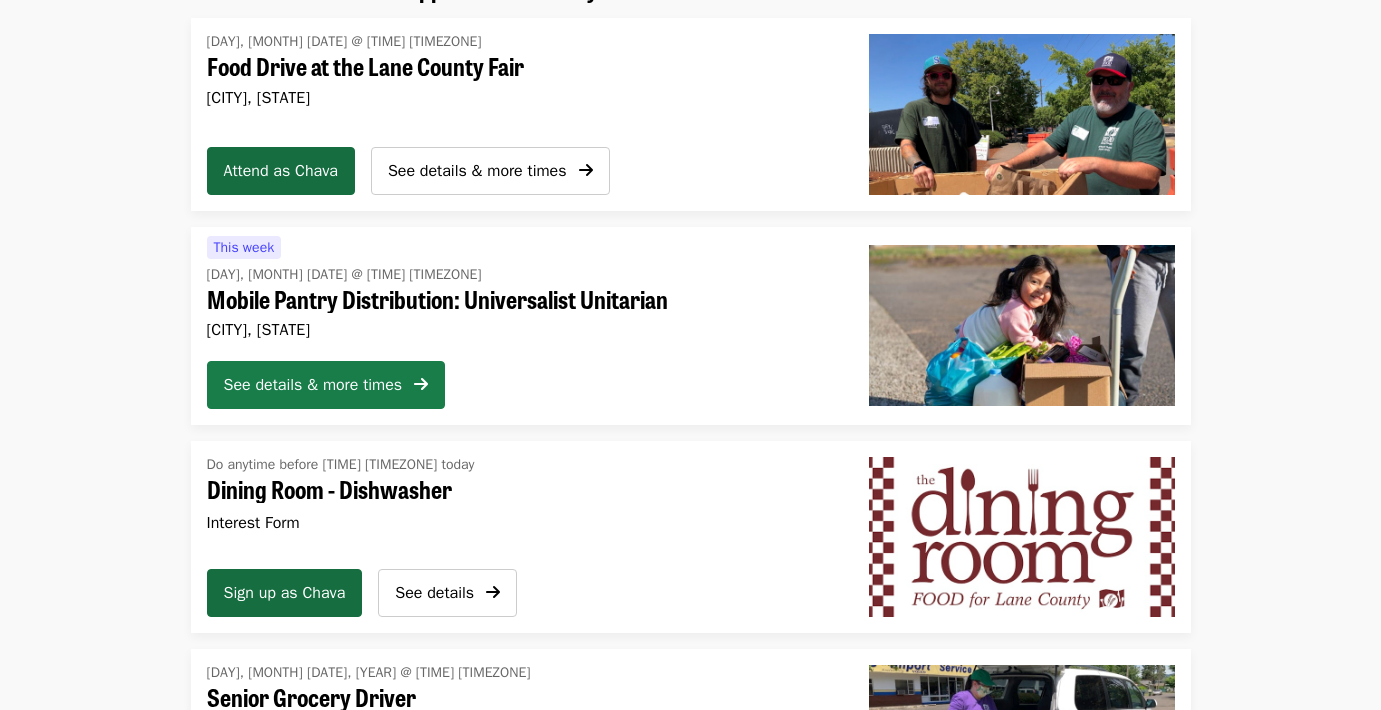 click on "See details & more times" at bounding box center [313, 385] 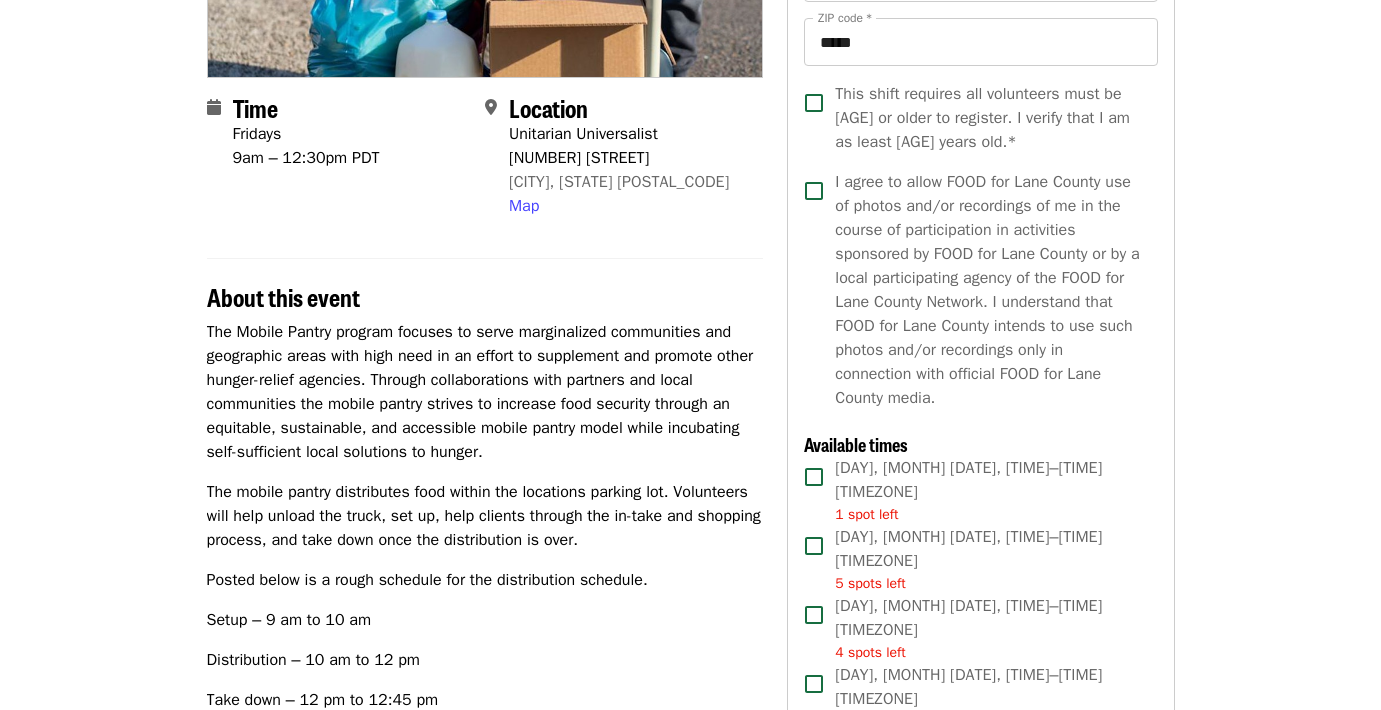 scroll, scrollTop: 0, scrollLeft: 0, axis: both 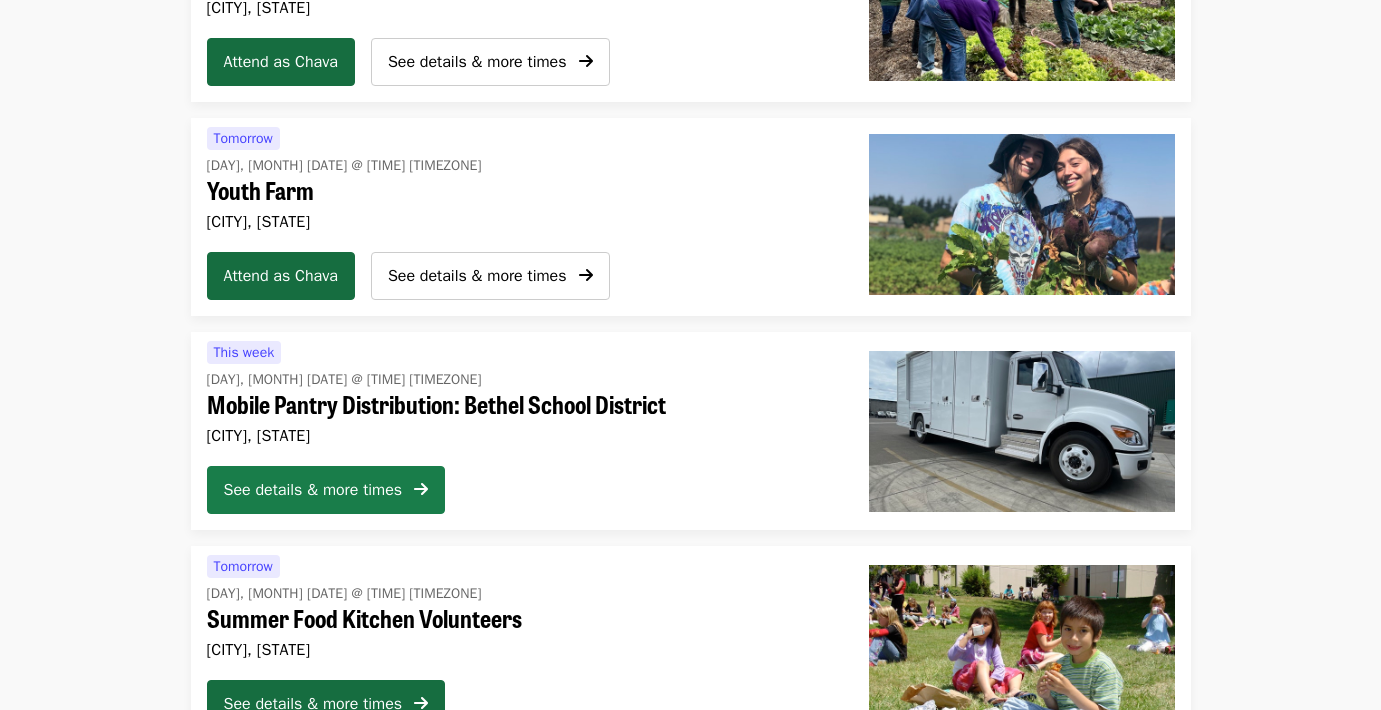 click on "See details & more times" at bounding box center [313, 490] 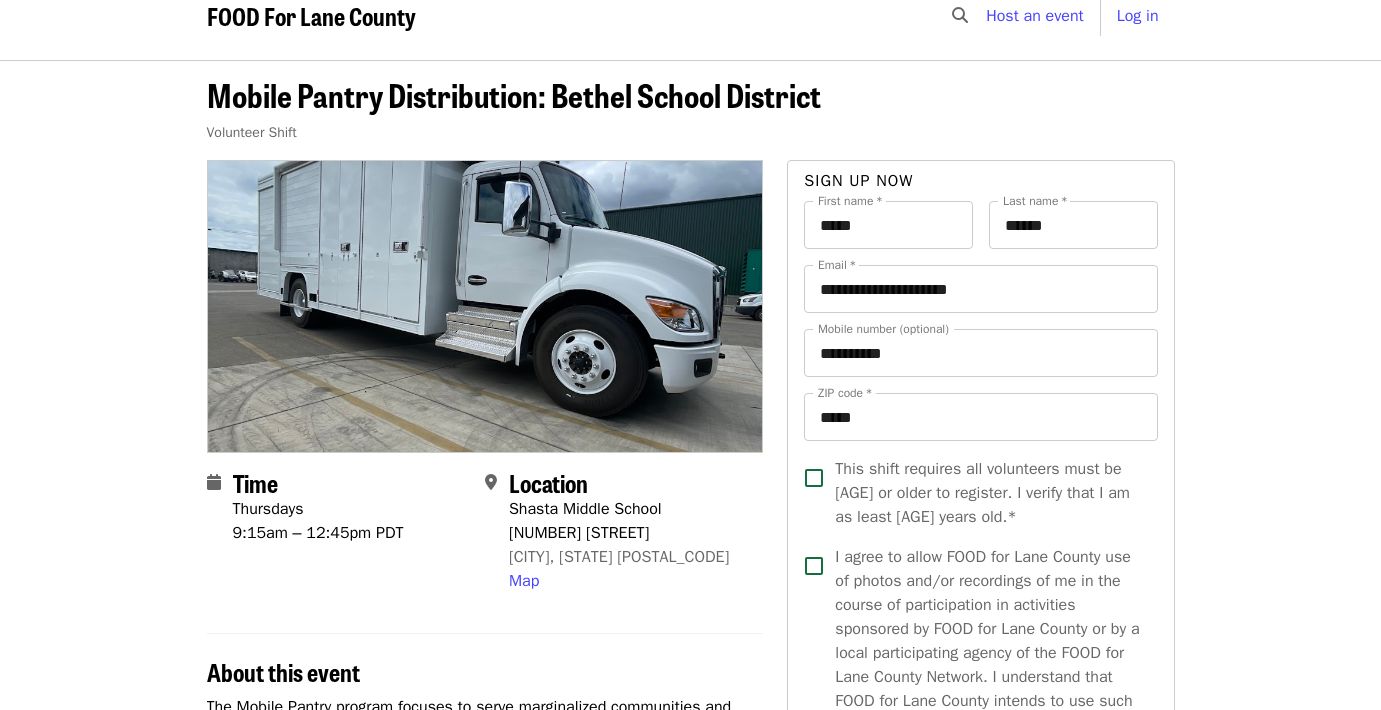 scroll, scrollTop: 0, scrollLeft: 0, axis: both 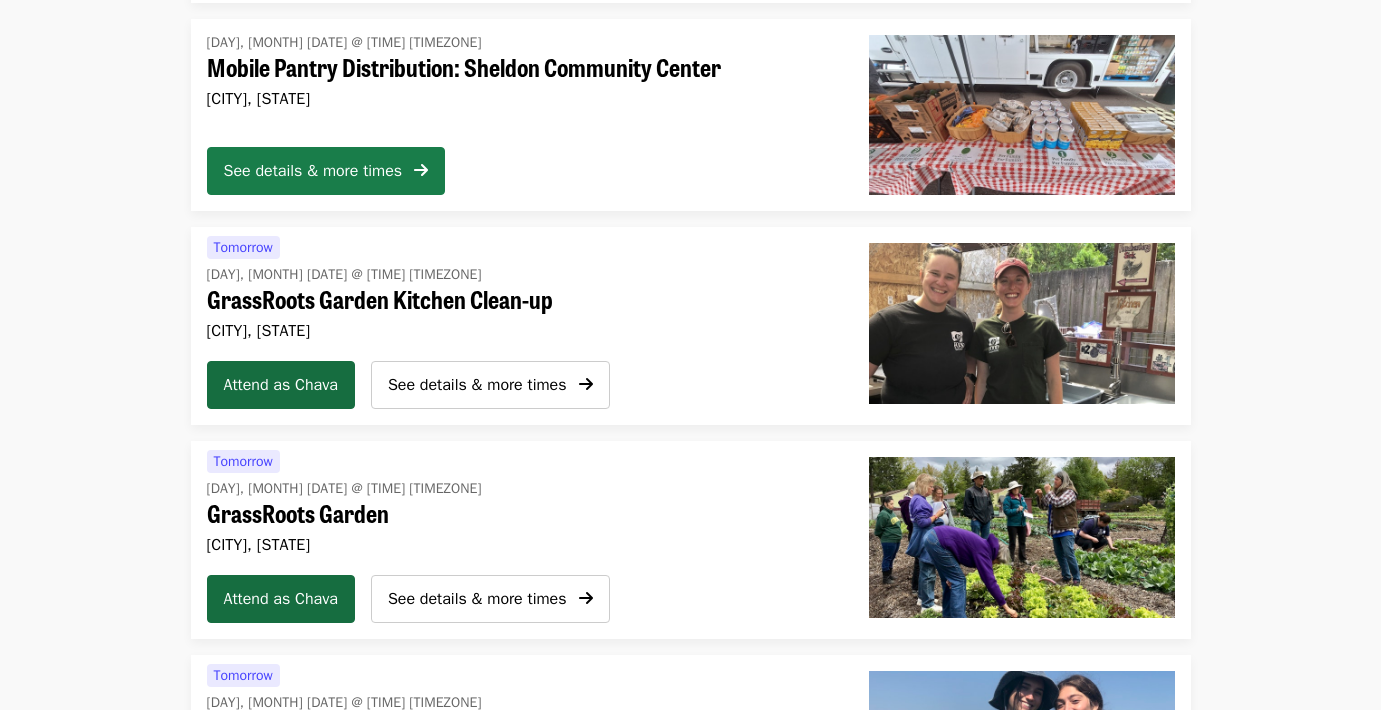click on "See details & more times" at bounding box center [313, 171] 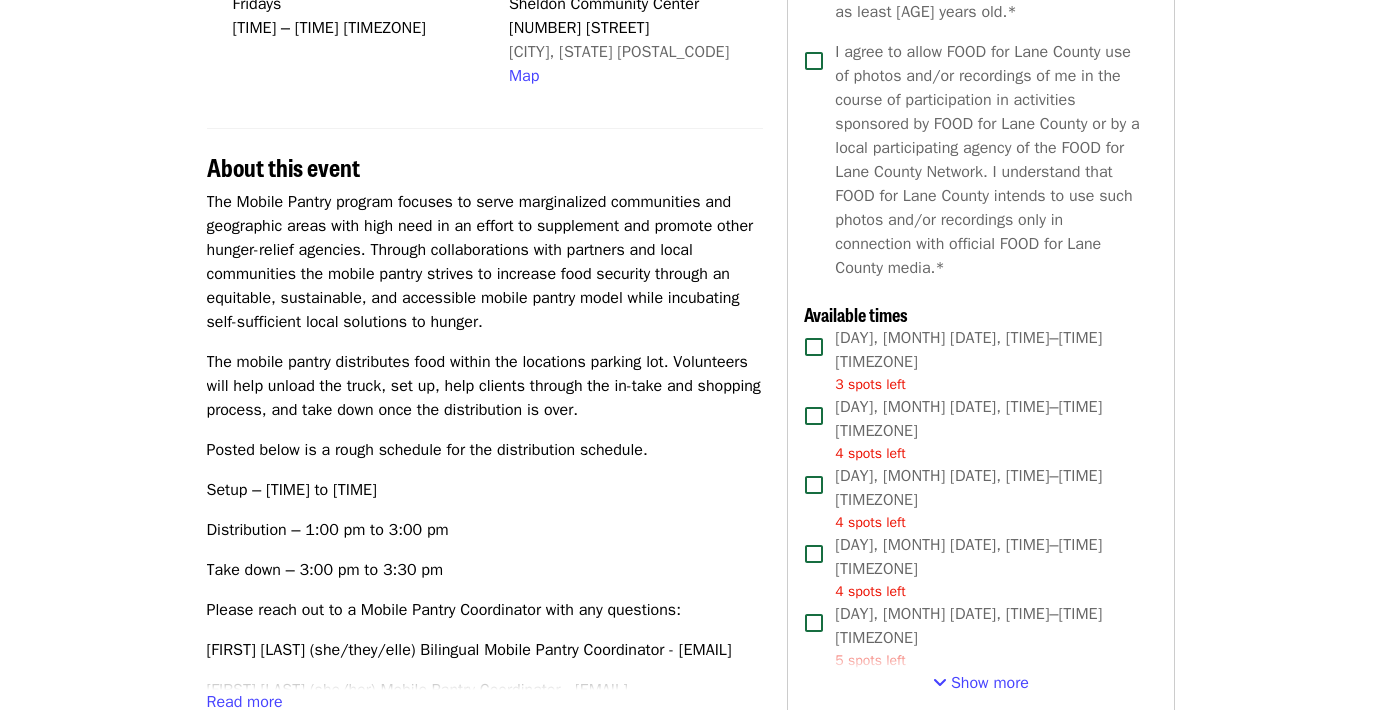 scroll, scrollTop: 536, scrollLeft: 0, axis: vertical 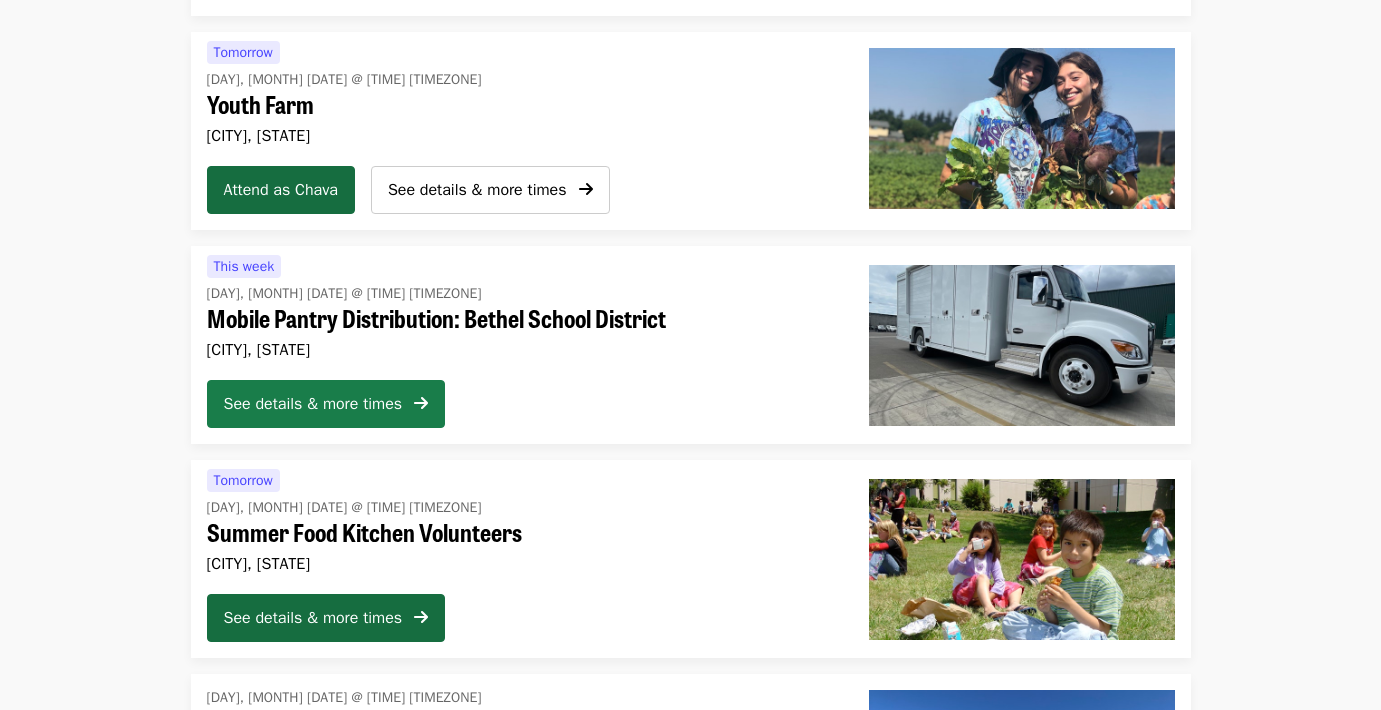 click on "See details & more times" at bounding box center (313, 404) 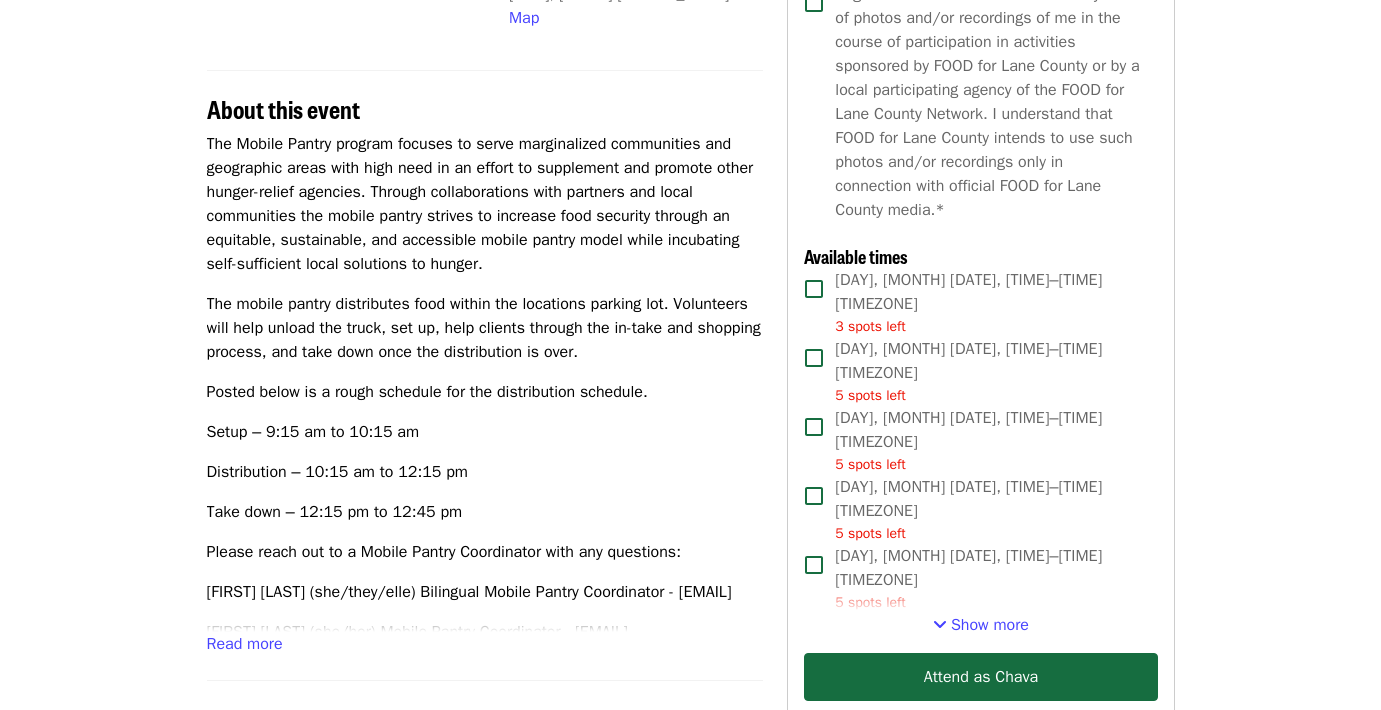 scroll, scrollTop: 605, scrollLeft: 0, axis: vertical 